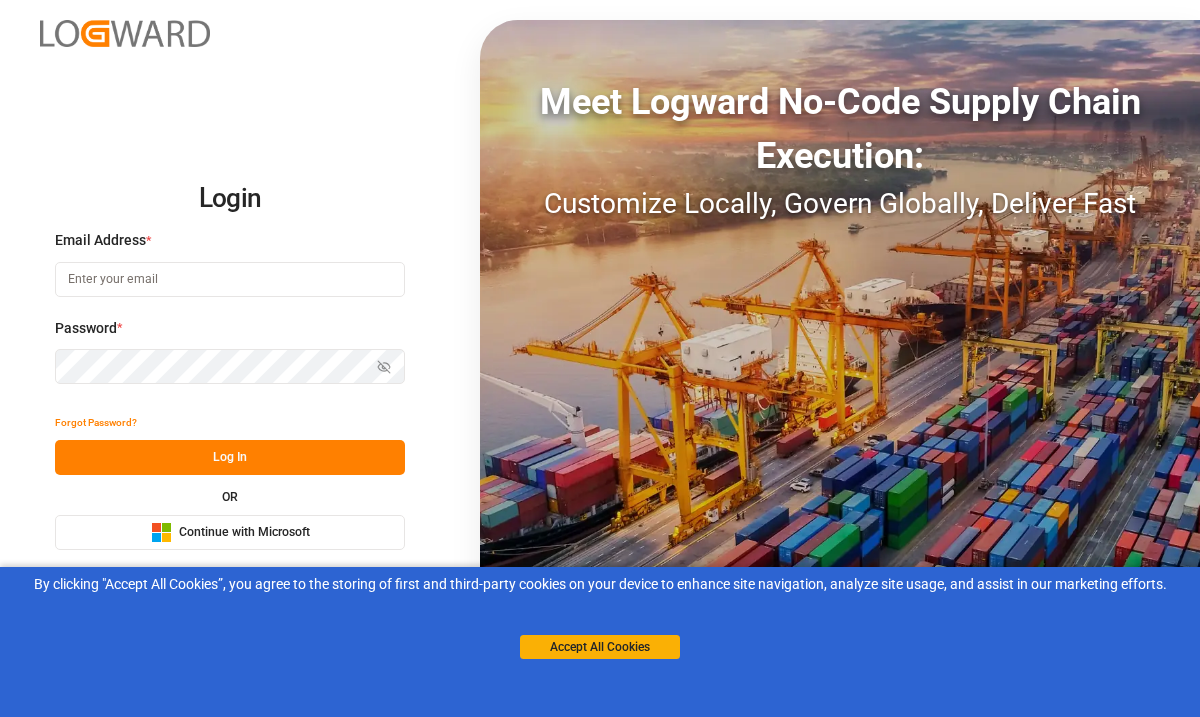 scroll, scrollTop: 0, scrollLeft: 0, axis: both 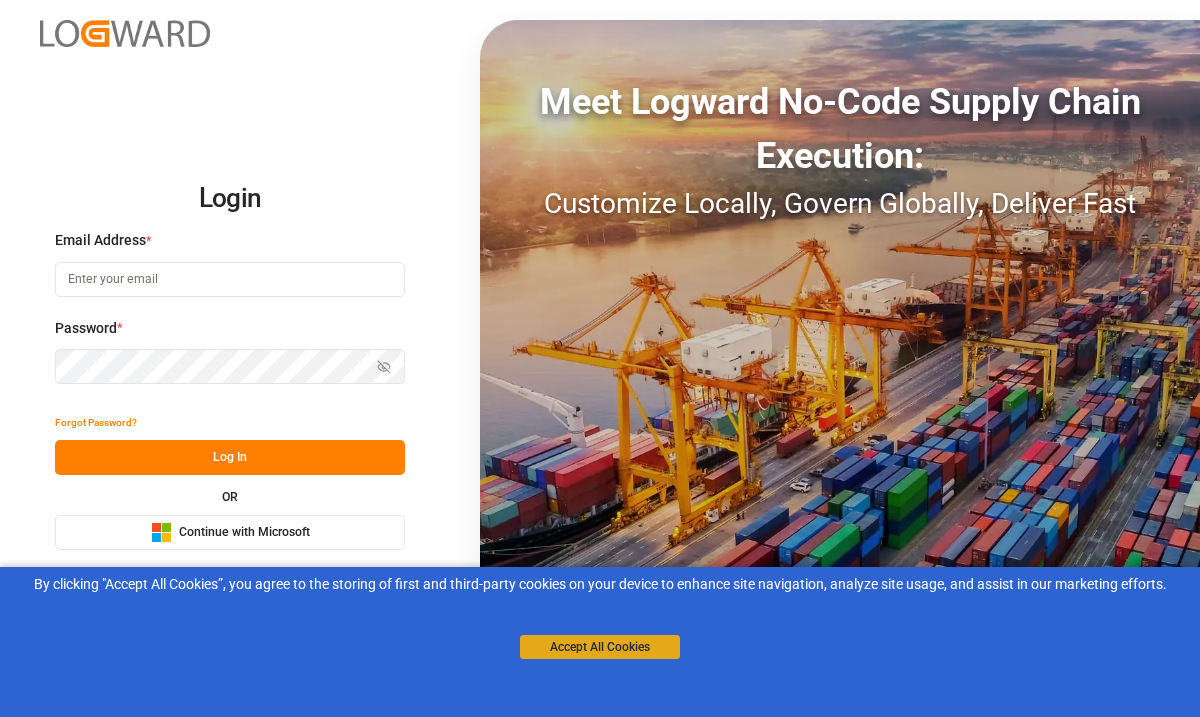 click on "Accept All Cookies" at bounding box center (600, 647) 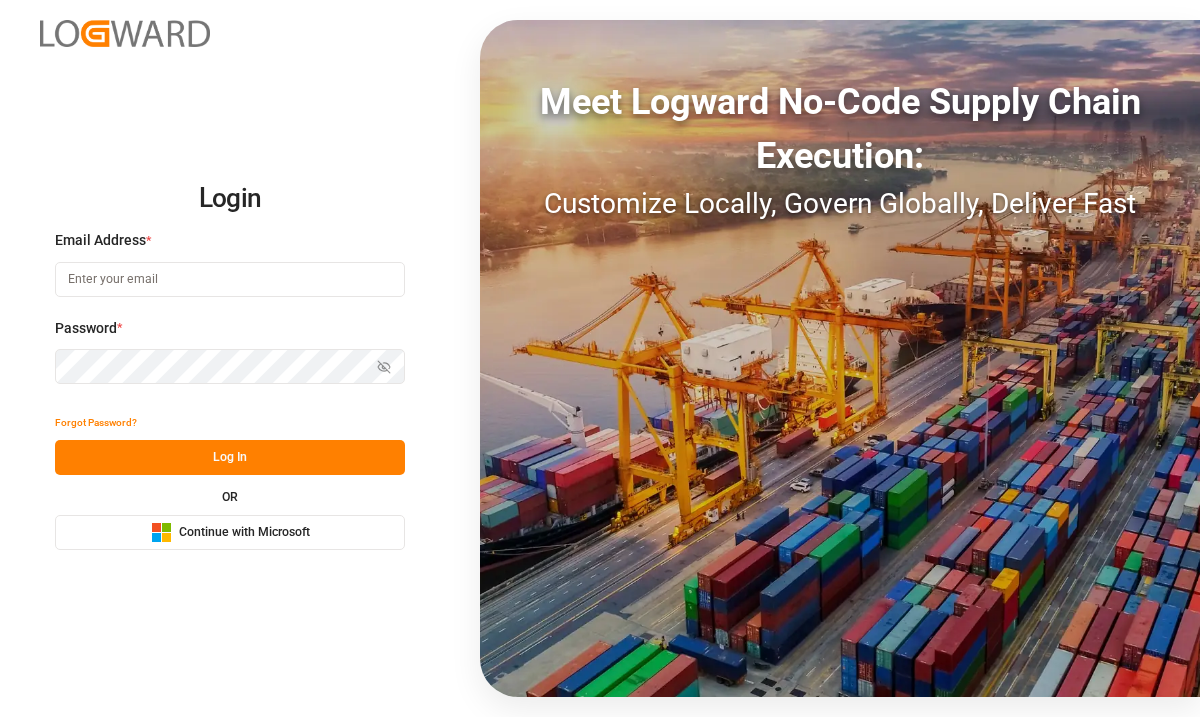 click on "Microsoft Logo Continue with Microsoft" at bounding box center (230, 532) 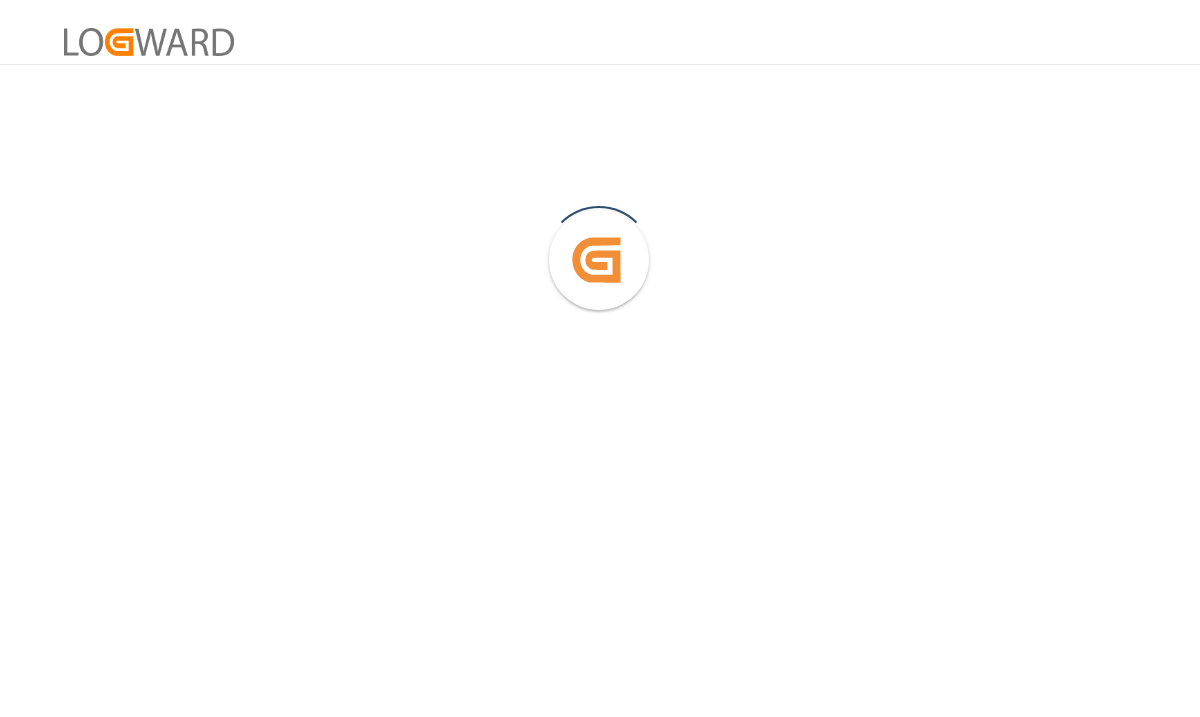 scroll, scrollTop: 0, scrollLeft: 0, axis: both 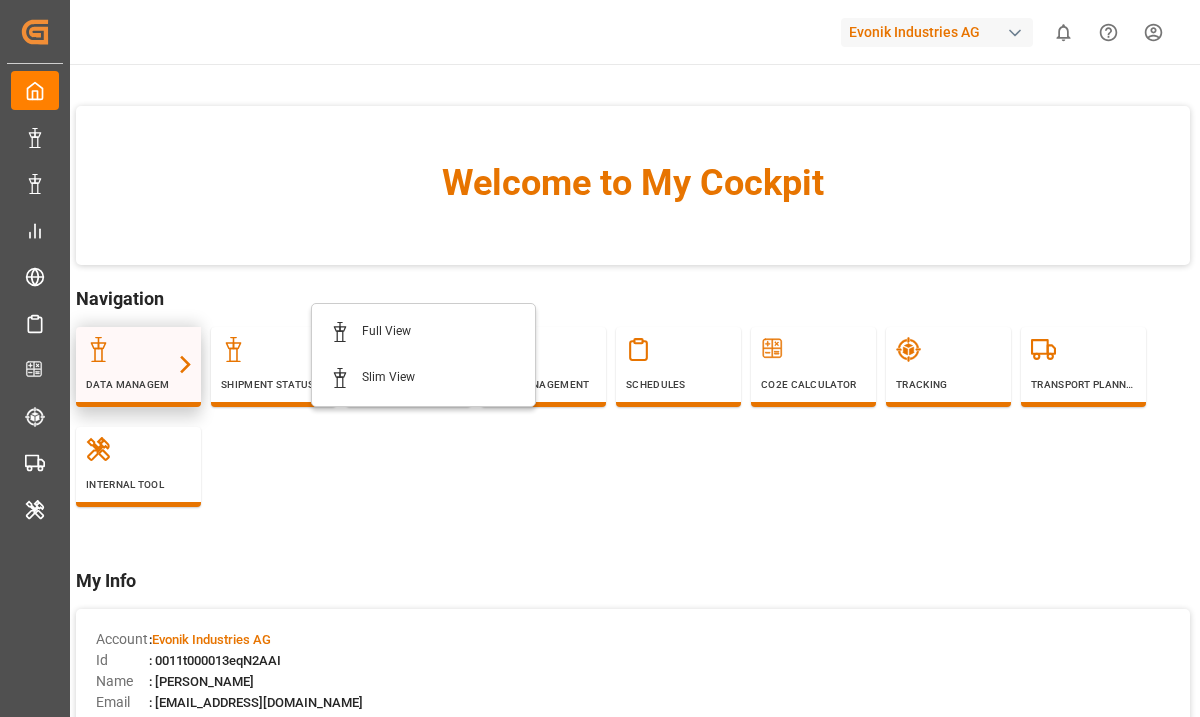 click at bounding box center [185, 364] 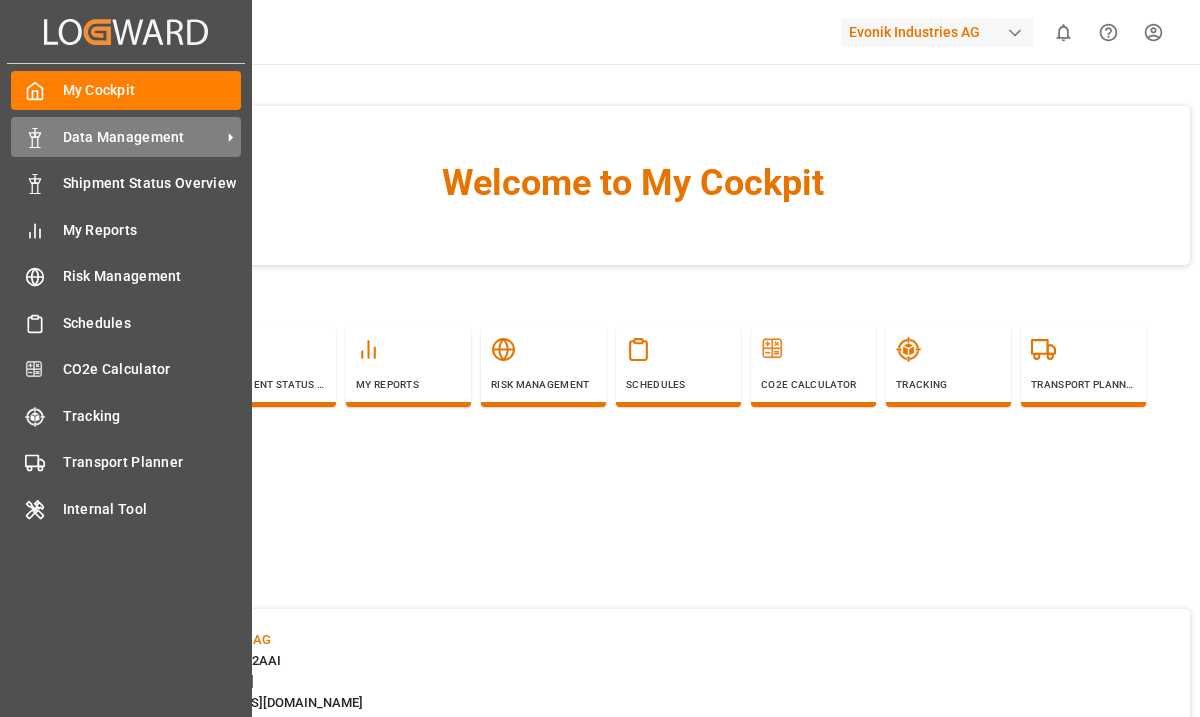click on "Data Management" at bounding box center [142, 137] 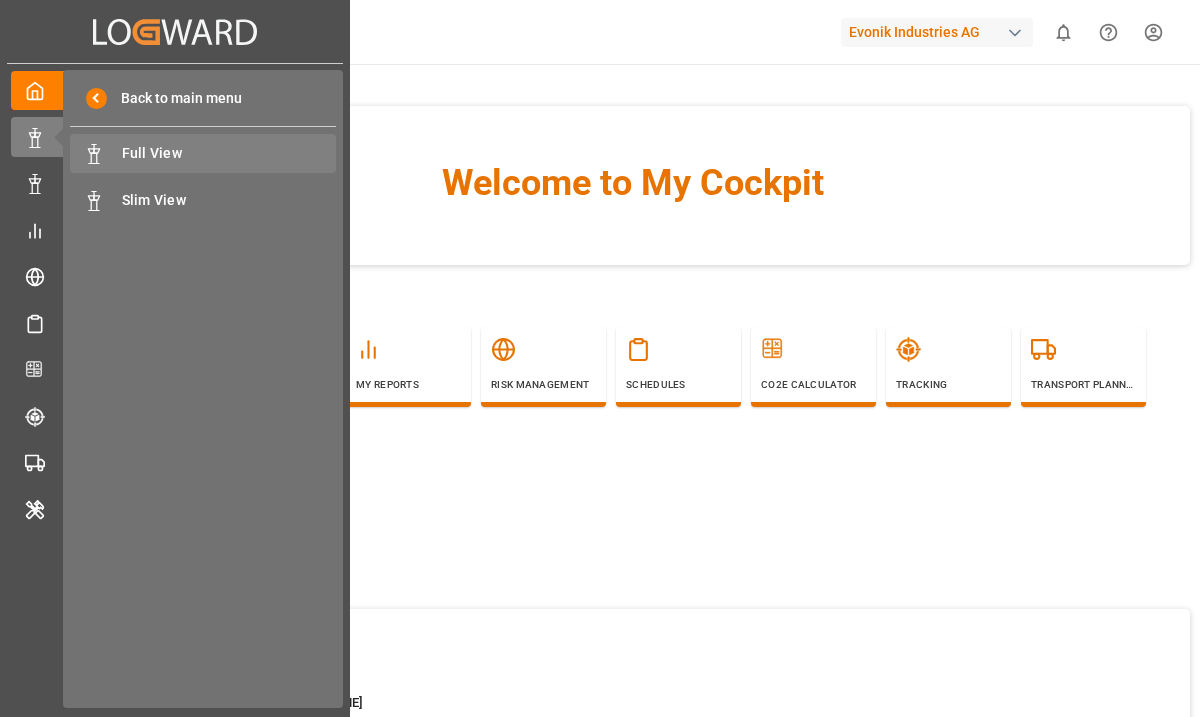 click on "Full View" at bounding box center [229, 153] 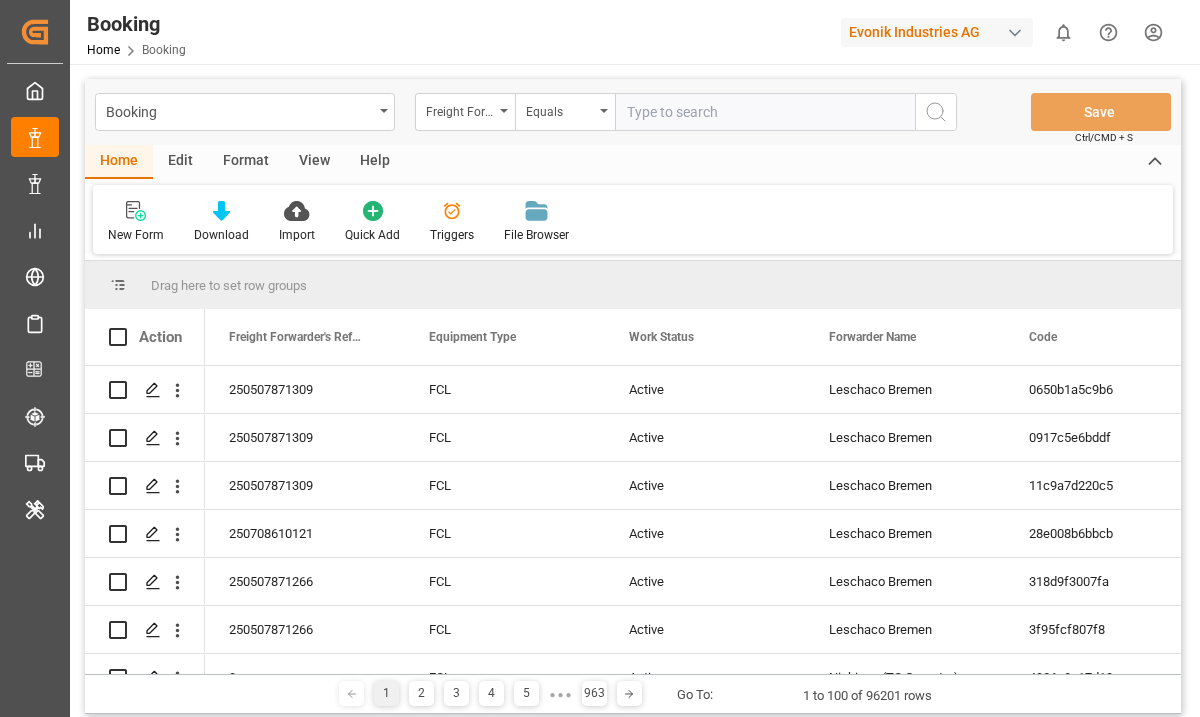 click on "Format" at bounding box center (246, 162) 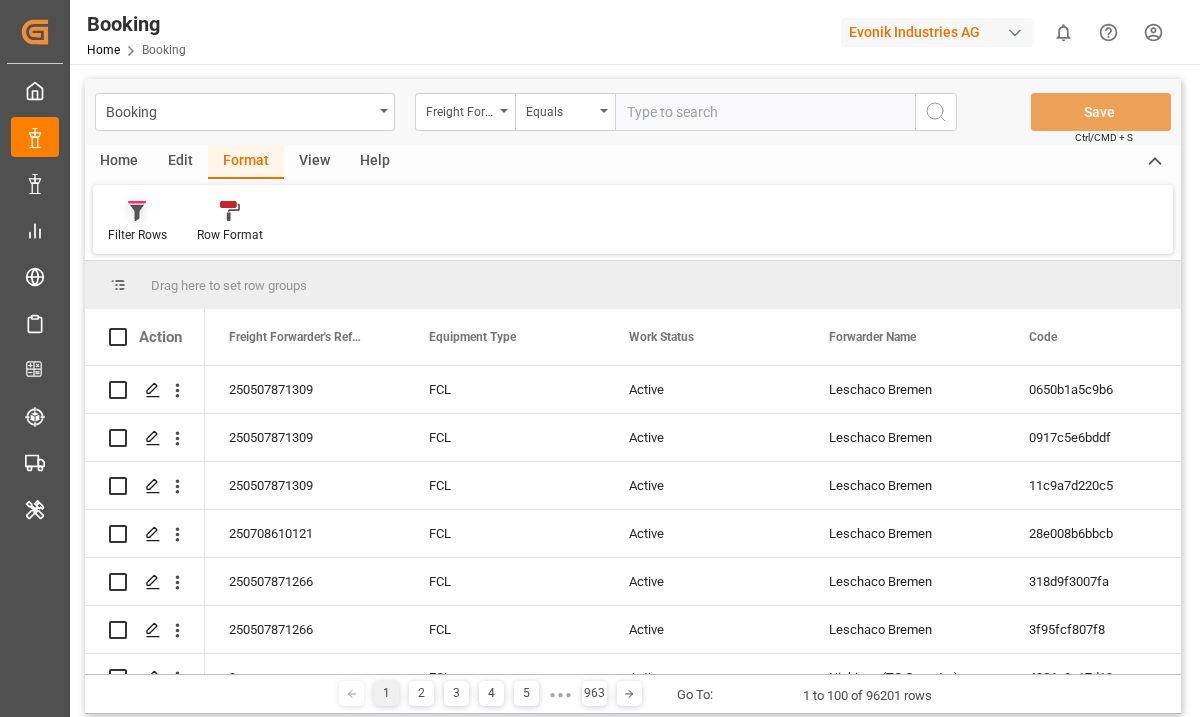 click 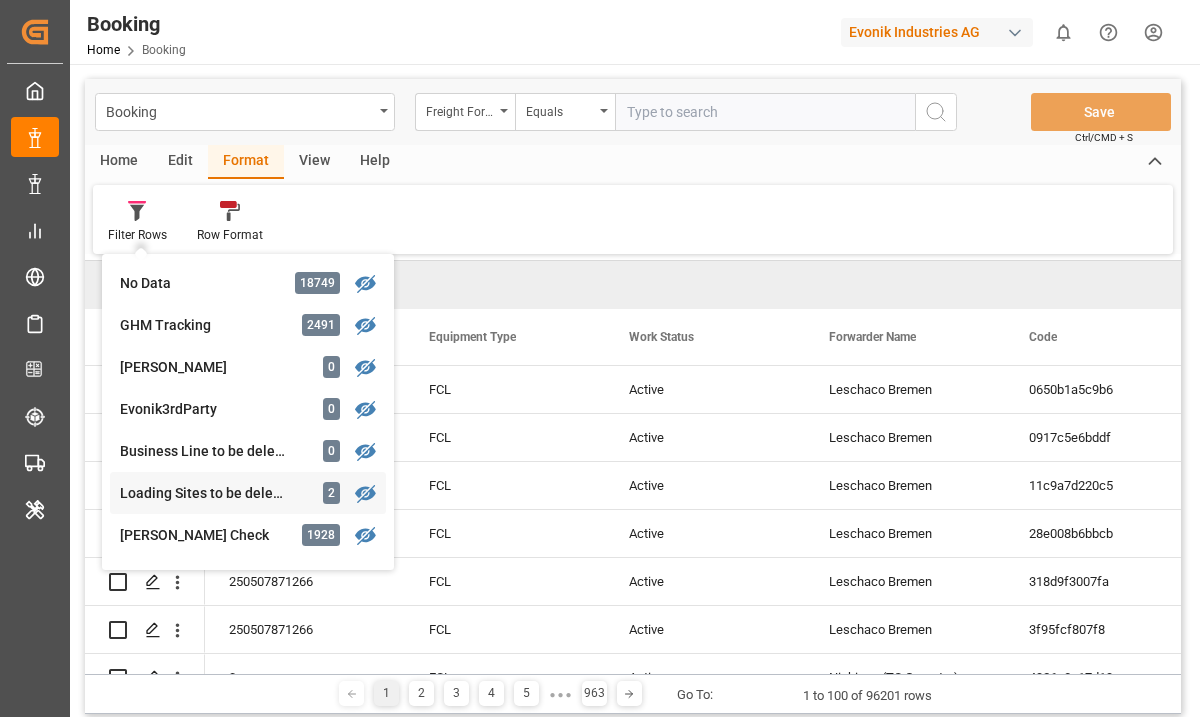 click on "Loading Sites to be deleted" at bounding box center [207, 493] 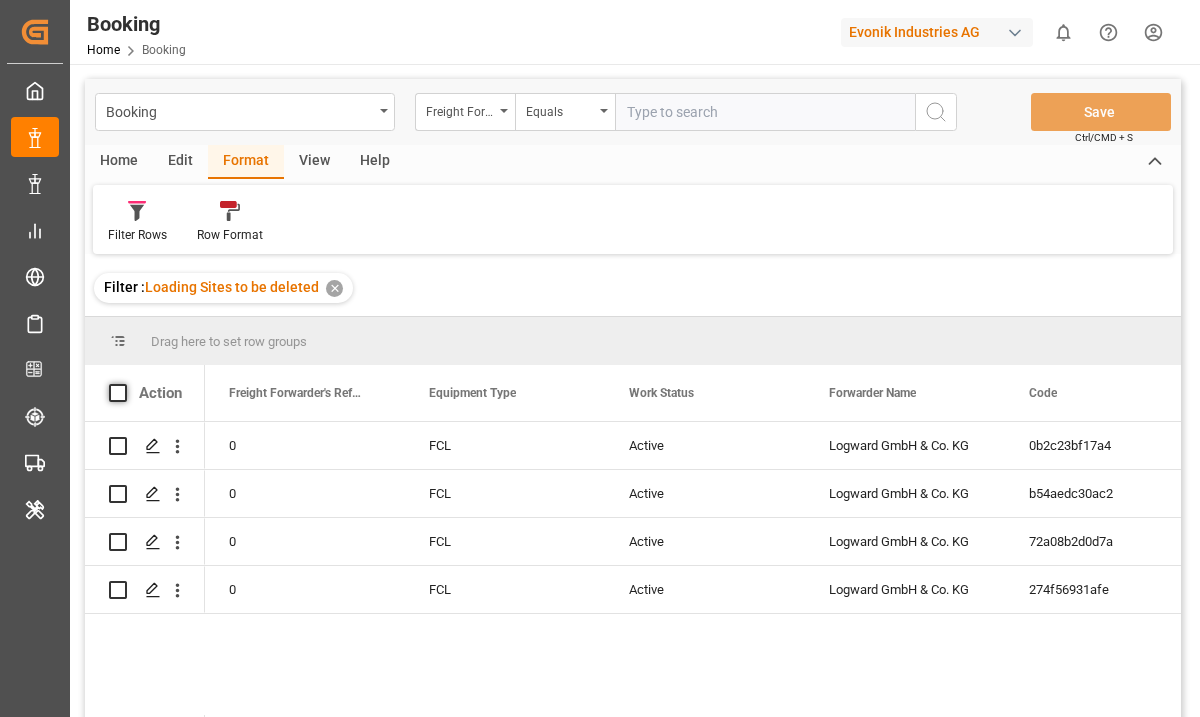 click at bounding box center [118, 393] 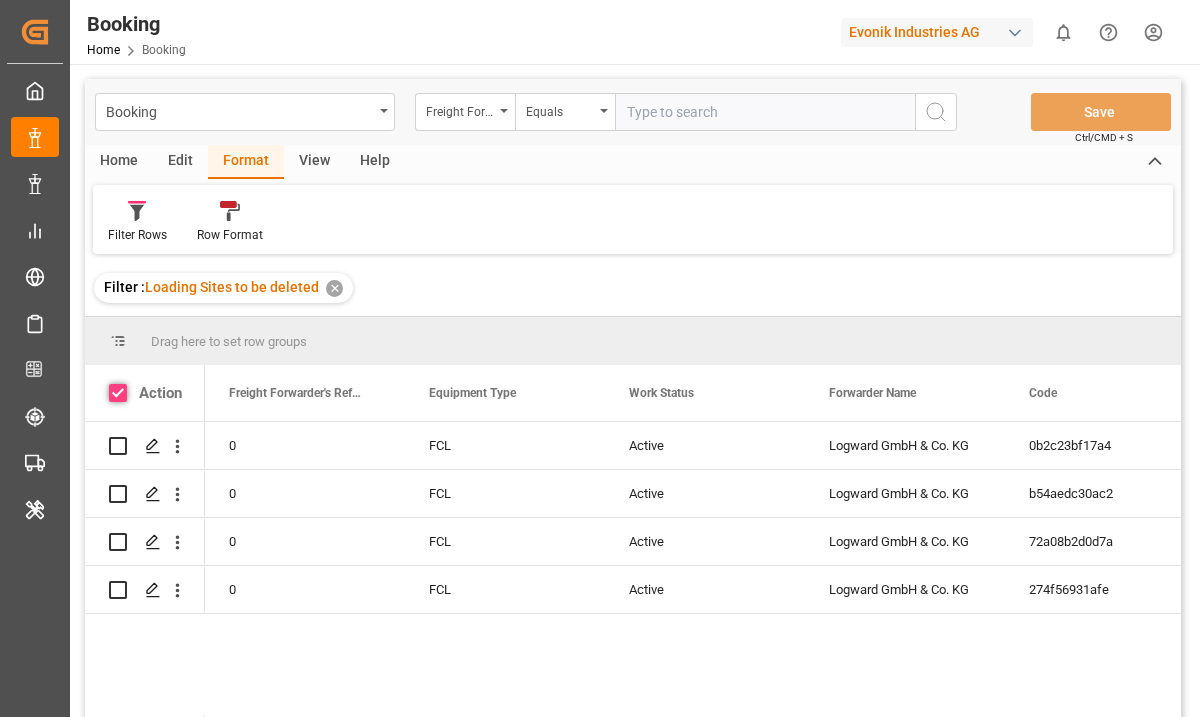 checkbox on "true" 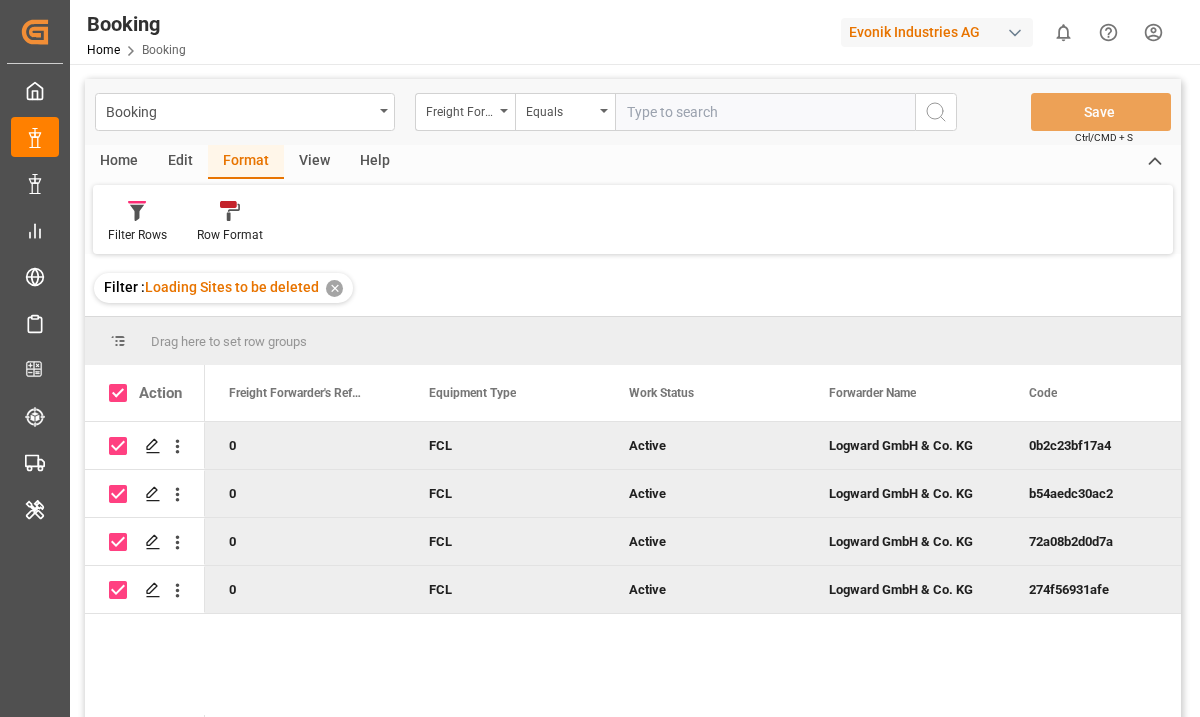 click on "Edit" at bounding box center [180, 162] 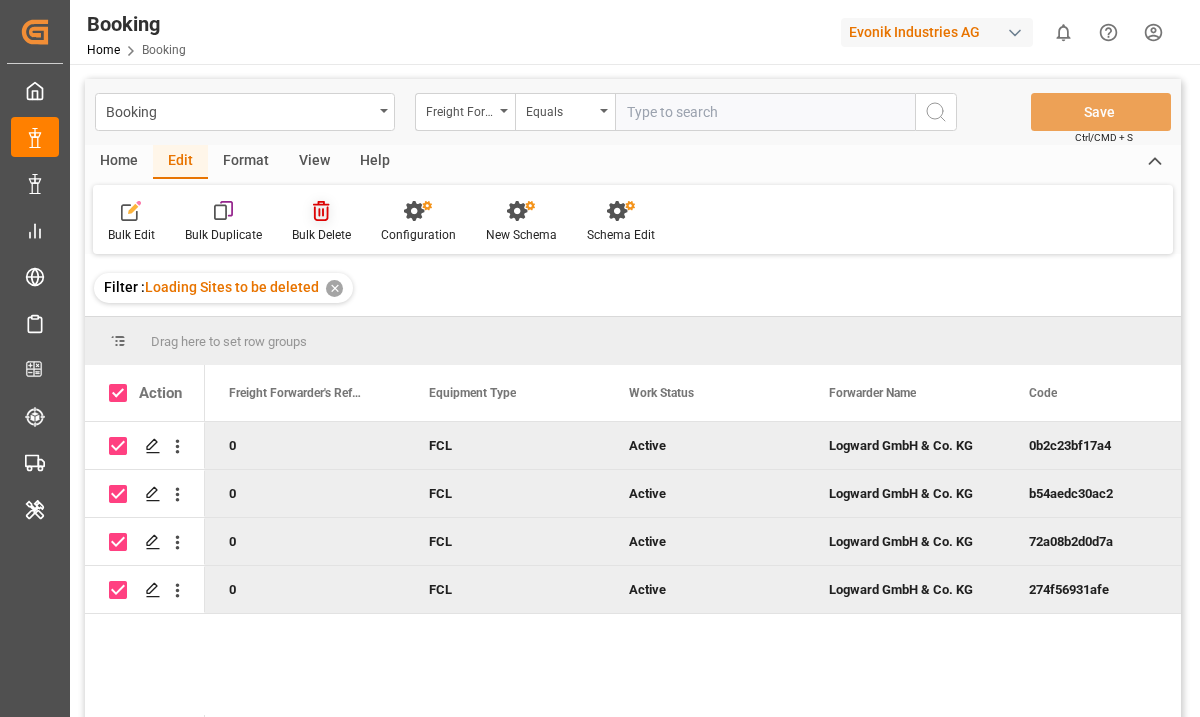 click 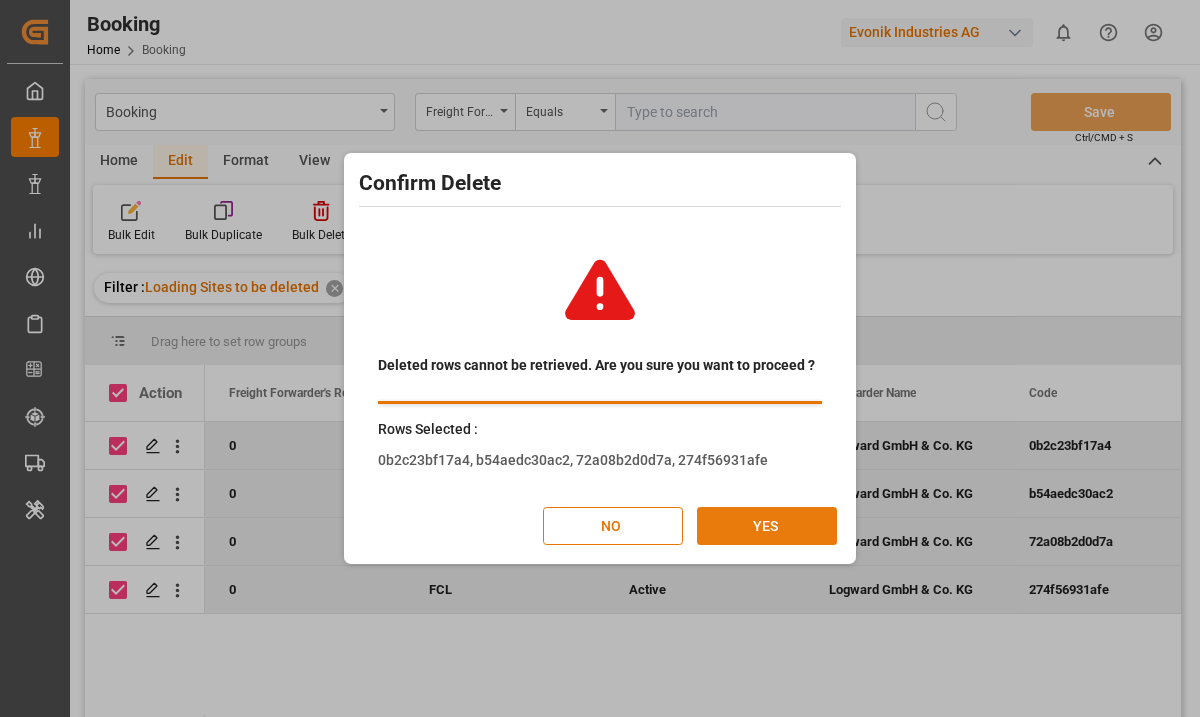 click on "YES" at bounding box center (767, 526) 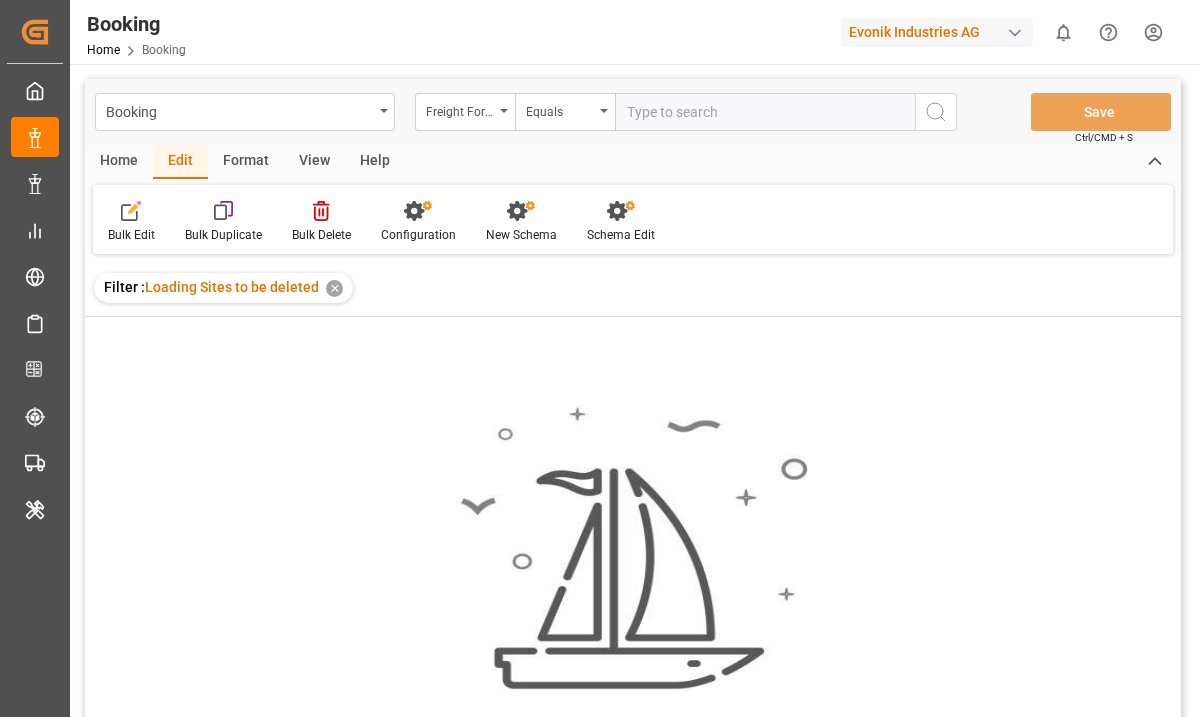 click on "✕" at bounding box center (334, 288) 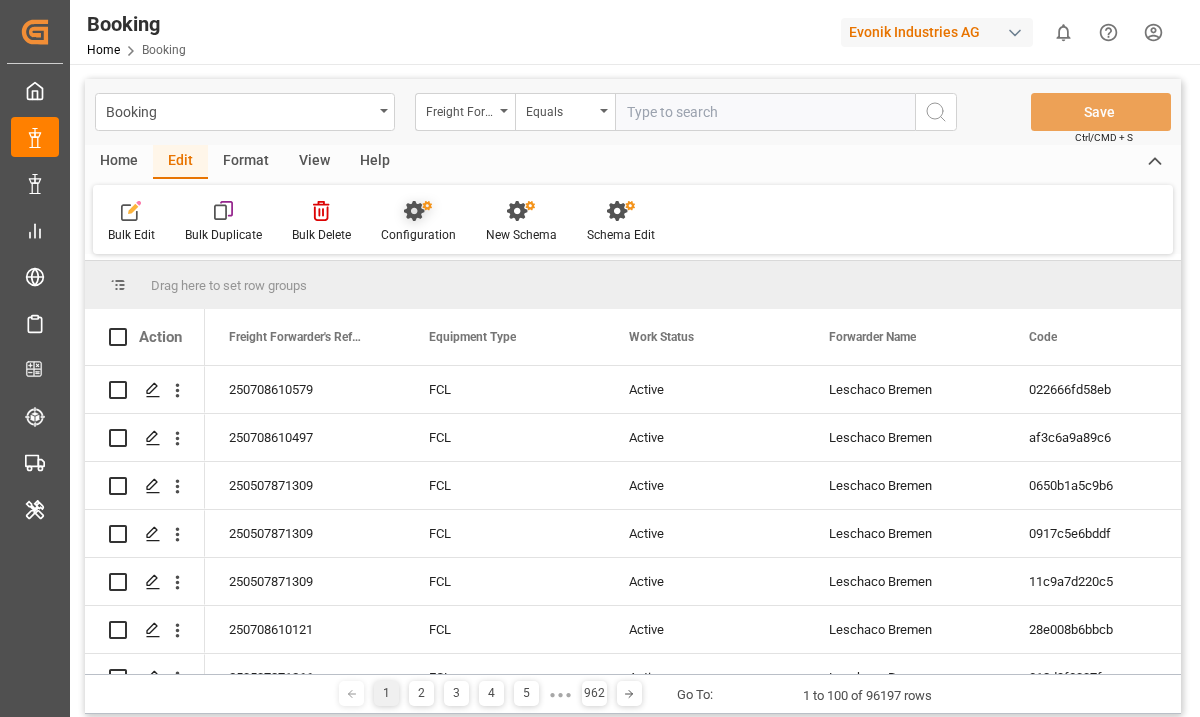 click on "Configuration" at bounding box center [418, 222] 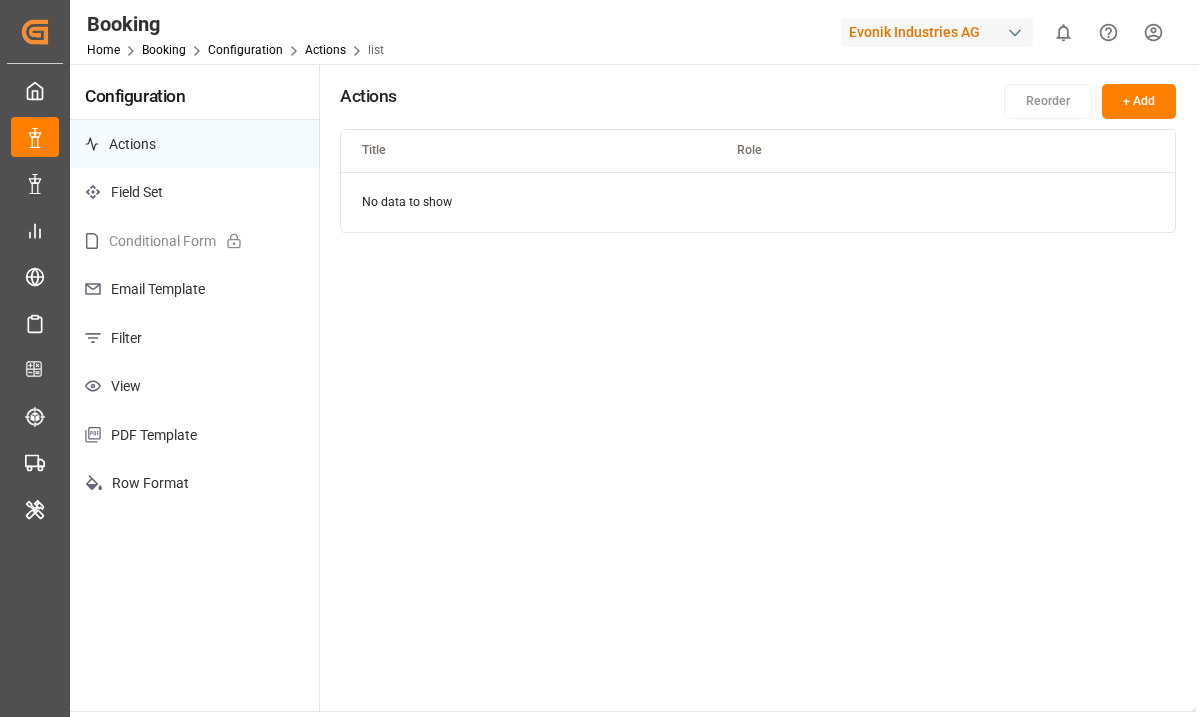 click on "Filter" at bounding box center [194, 338] 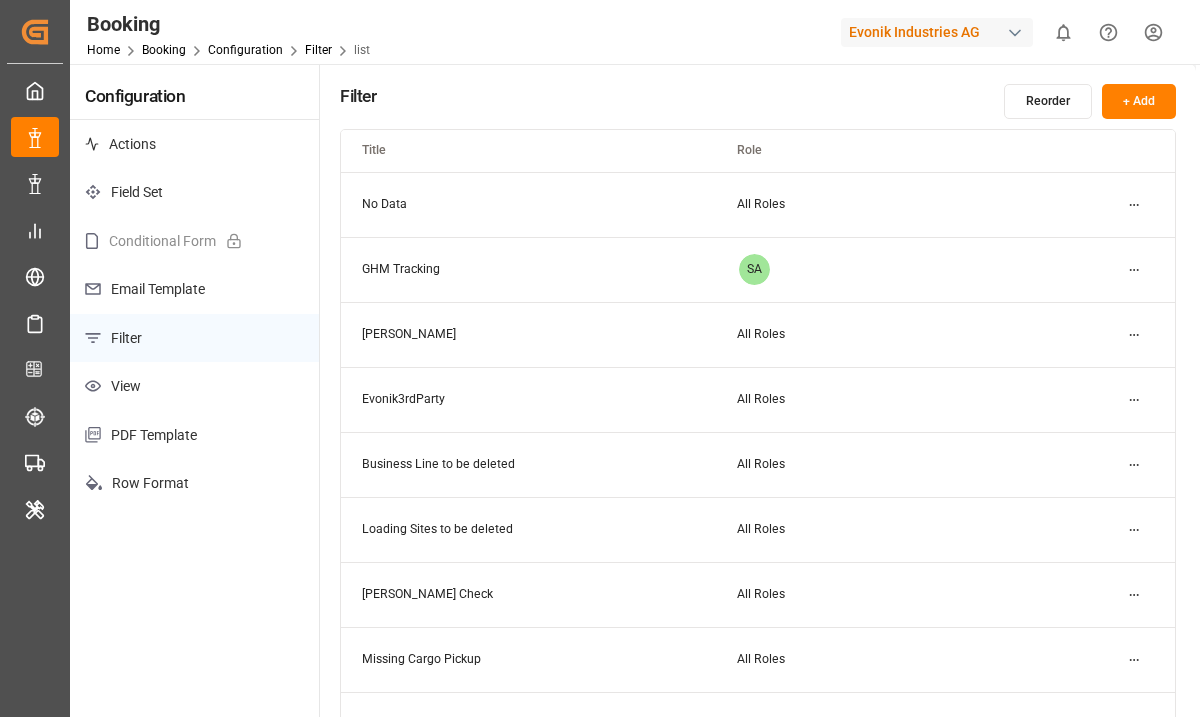 click on "Created by potrace 1.15, written by [PERSON_NAME] [DATE]-[DATE] Created by potrace 1.15, written by [PERSON_NAME] [DATE]-[DATE] My Cockpit My Cockpit Data Management Data Management Shipment Status Overview Shipment Status Overview My Reports My Reports Risk Management Risk Management Schedules Schedules CO2e Calculator CO2e Calculator Tracking Tracking Transport Planner Transport Planner Internal Tool Internal Tool Back to main menu Booking Home Booking Configuration Filter list Evonik Industries AG 0 Notifications Only show unread All Watching Mark all categories read No notifications Configuration Actions Field Set Conditional Form Email Template Filter View PDF Template Row Format Filter Reorder + Add Title Role No Data All Roles GHM Tracking SA [PERSON_NAME] All Roles Evonik3rdParty All Roles Business Line to be deleted All Roles Loading Sites to be deleted All Roles [PERSON_NAME] Check All Roles Missing Cargo Pickup All Roles Missing Cargo Closing Date All Roles Missing Gate In POL (precarriage: null) All Roles ©" at bounding box center (600, 358) 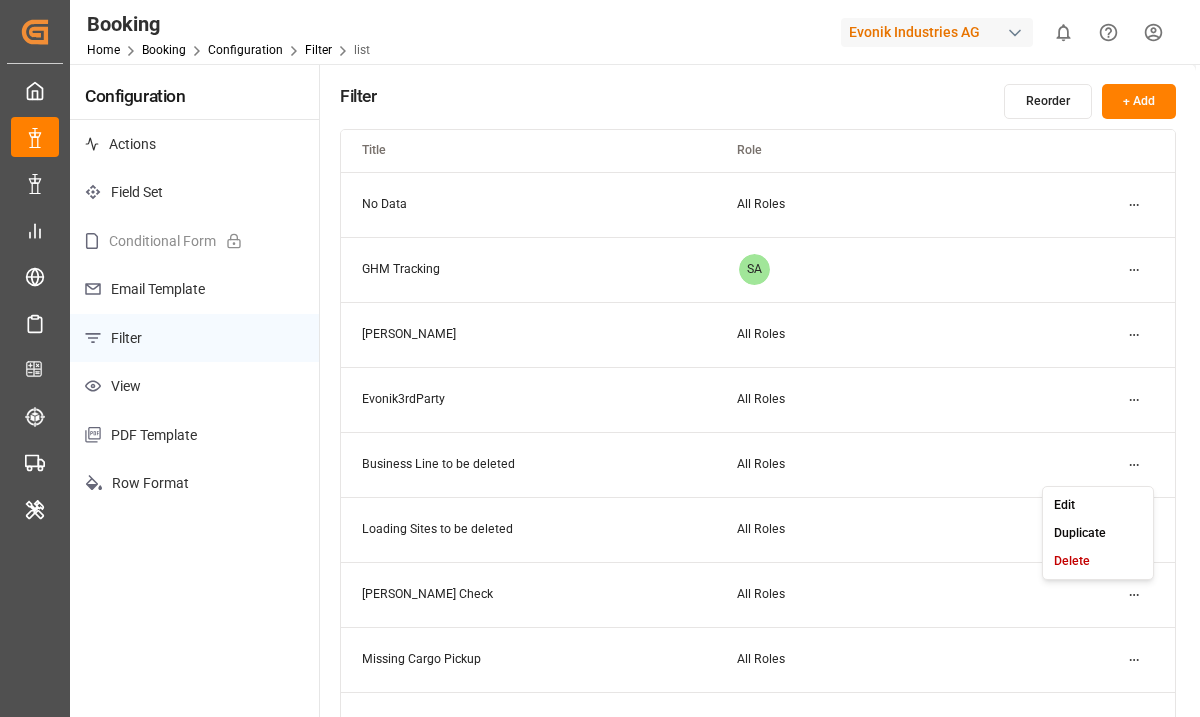 click on "Edit" at bounding box center (1098, 505) 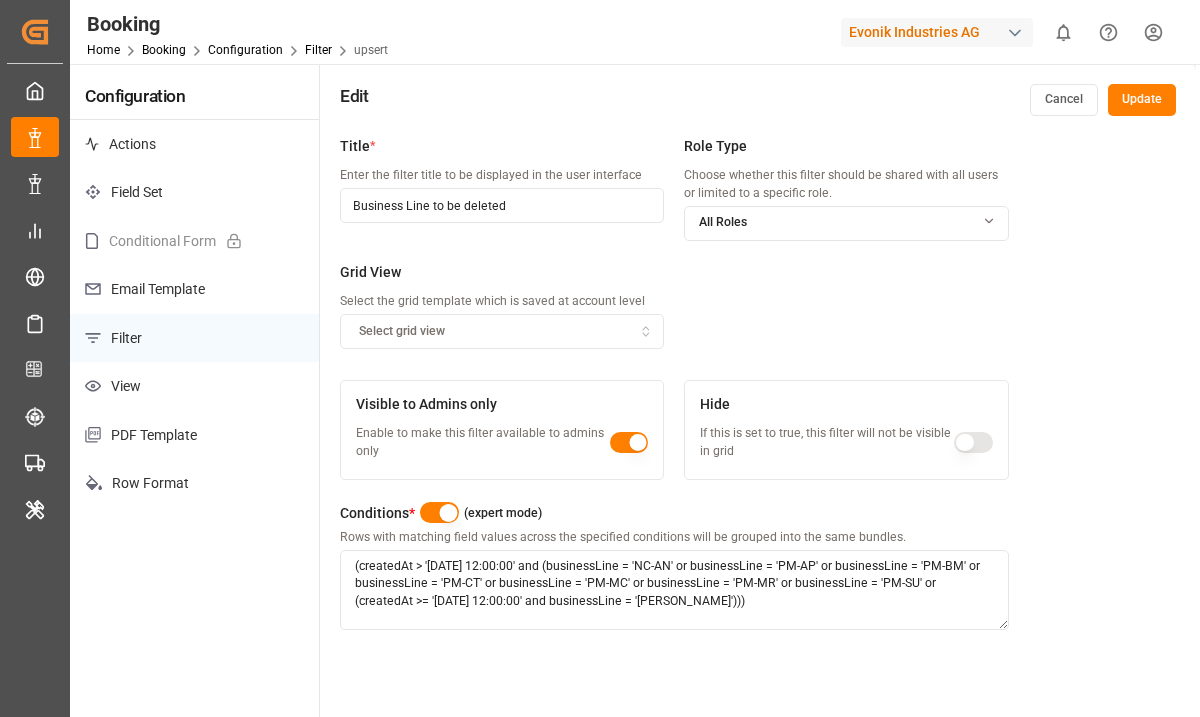 click at bounding box center (439, 512) 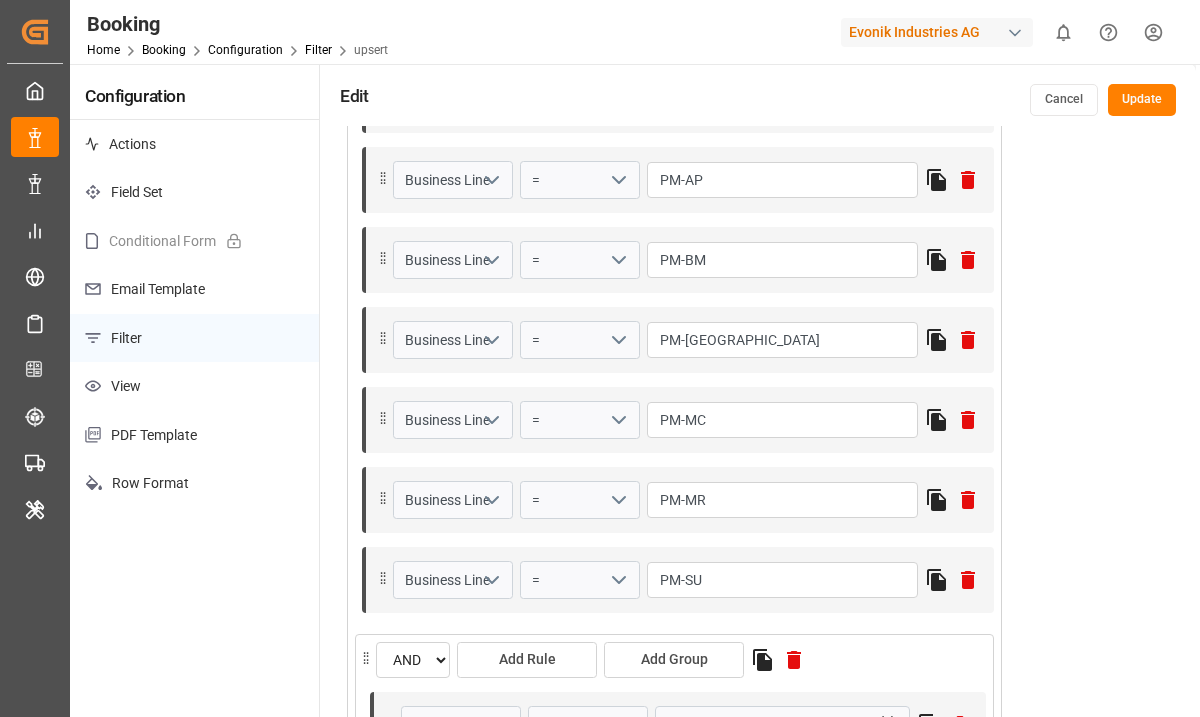 scroll, scrollTop: 739, scrollLeft: 0, axis: vertical 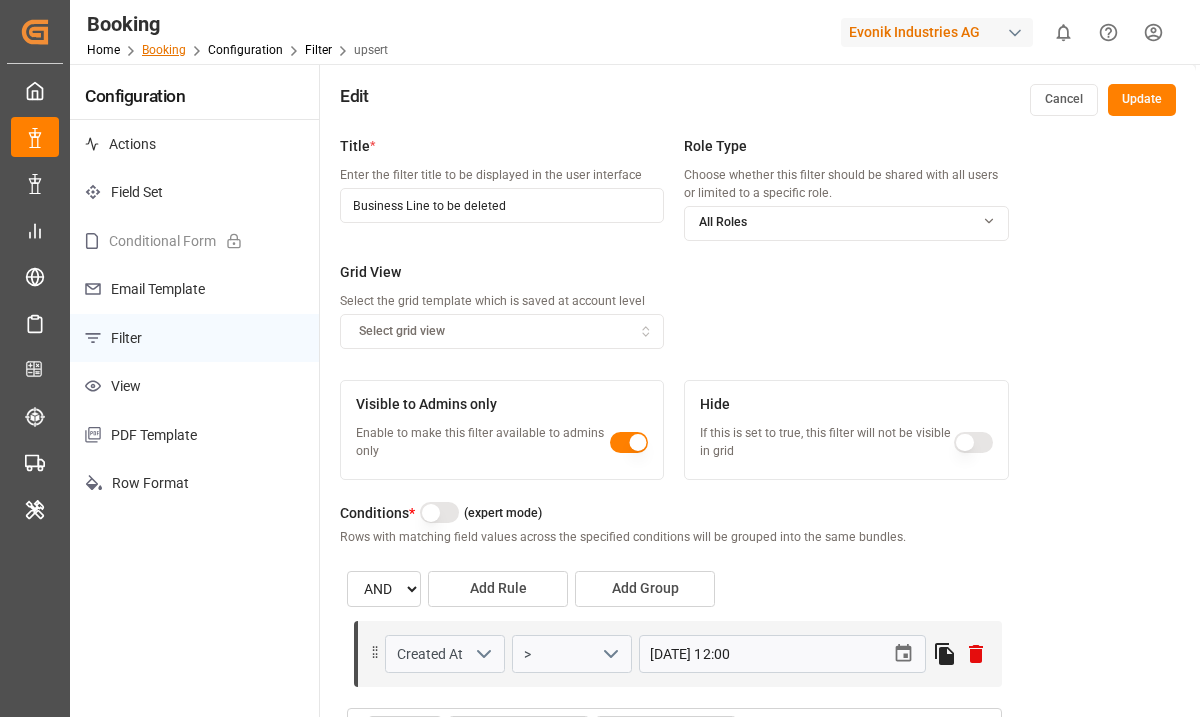click on "Booking" at bounding box center (164, 50) 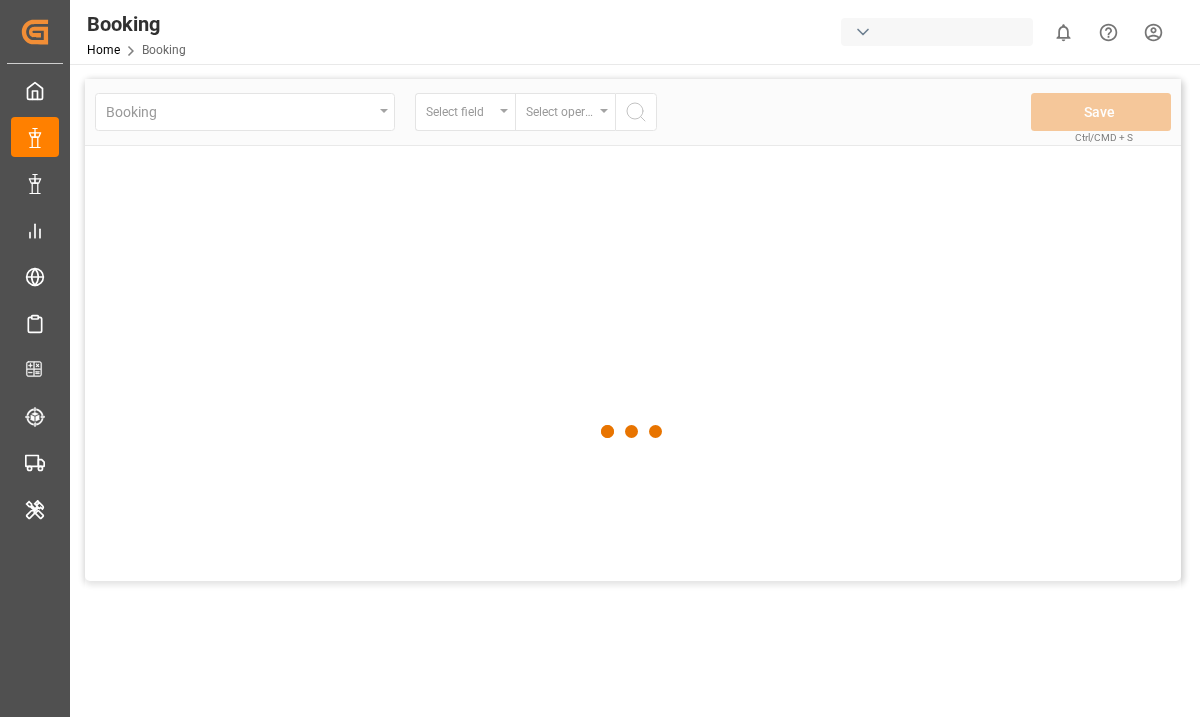 scroll, scrollTop: 0, scrollLeft: 0, axis: both 